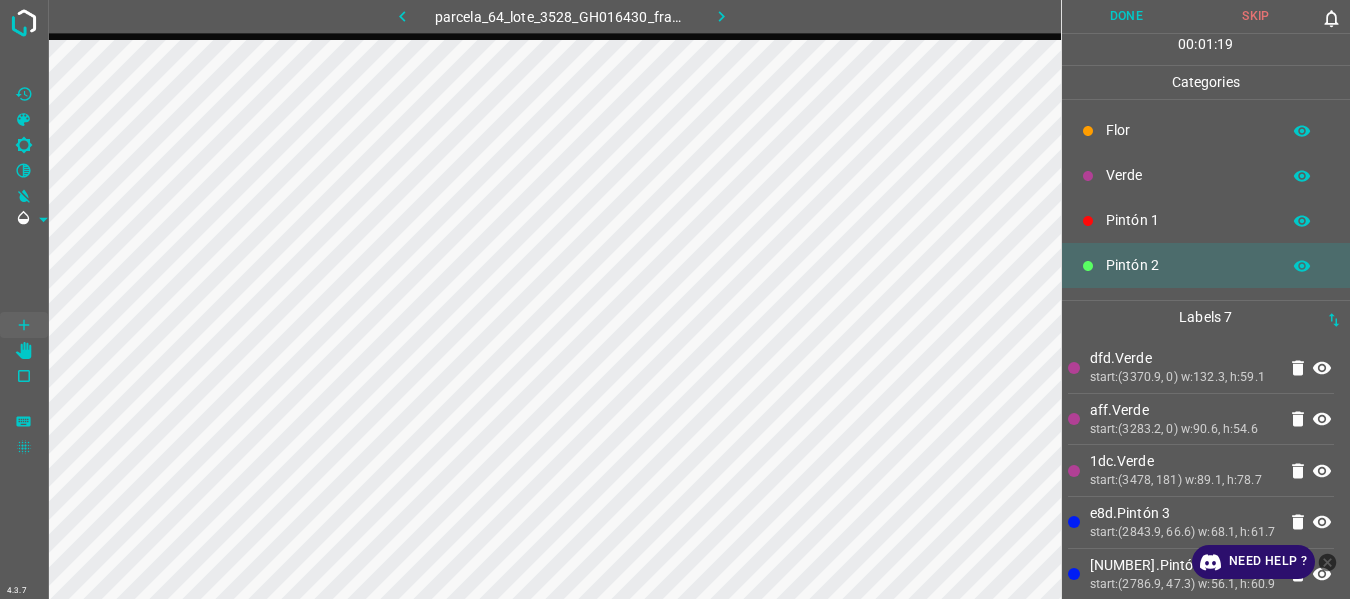 scroll, scrollTop: 0, scrollLeft: 0, axis: both 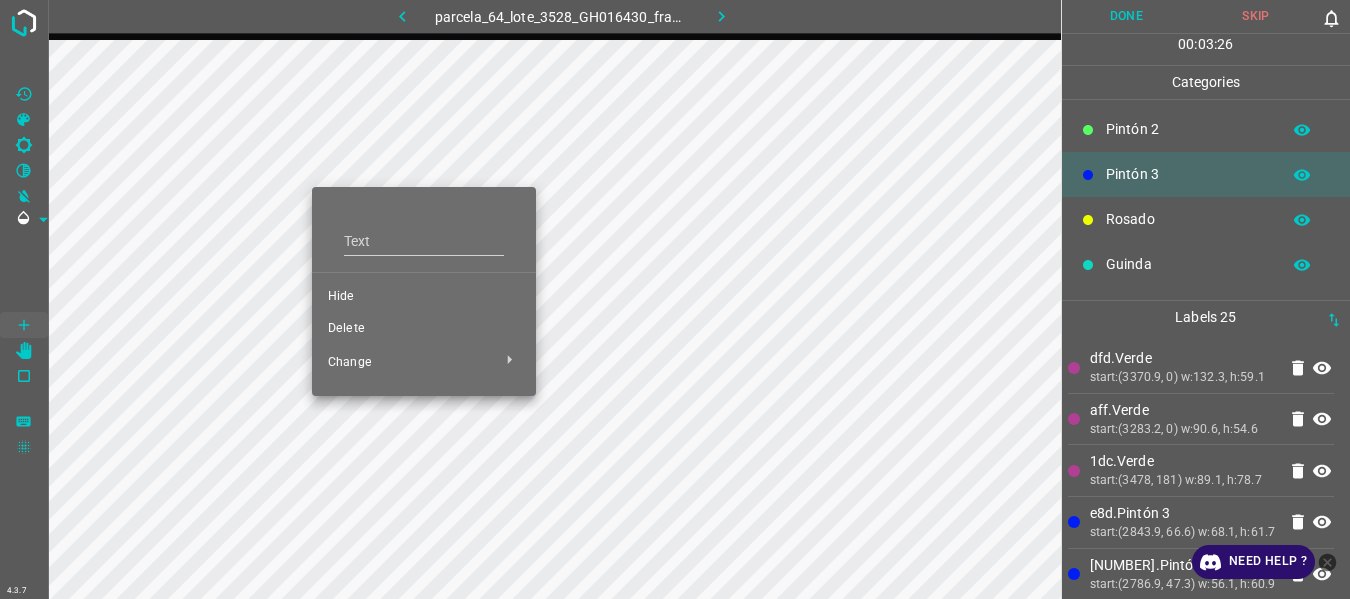 click on "Delete" at bounding box center [424, 329] 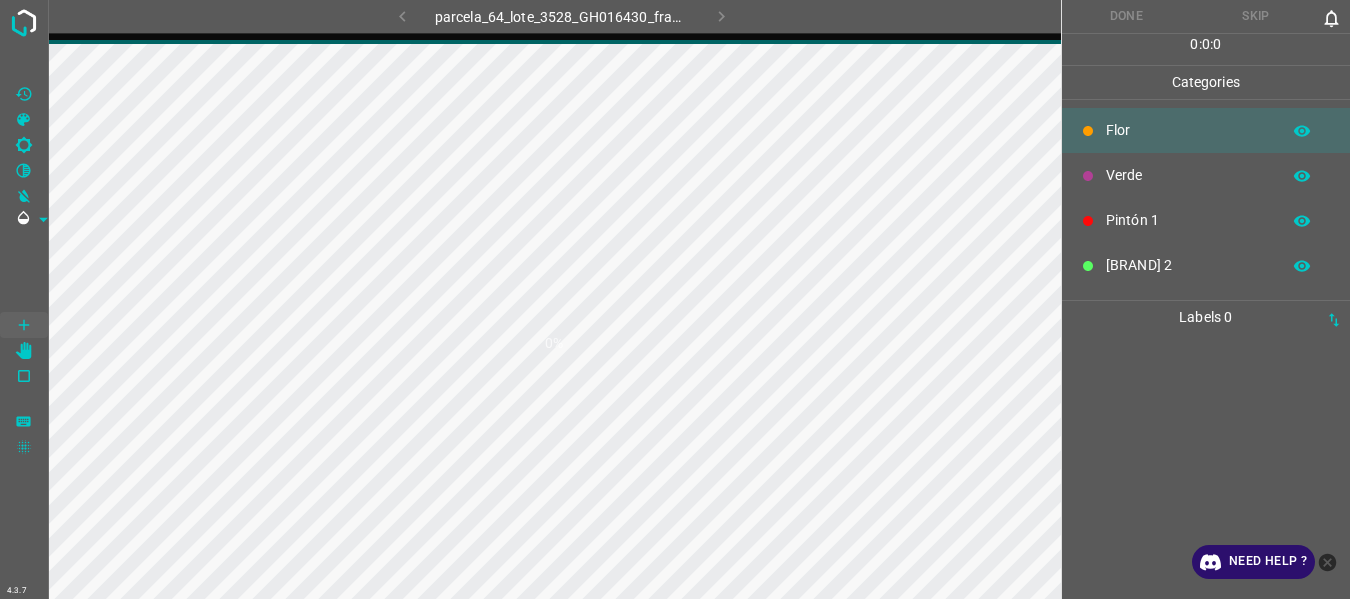 scroll, scrollTop: 0, scrollLeft: 0, axis: both 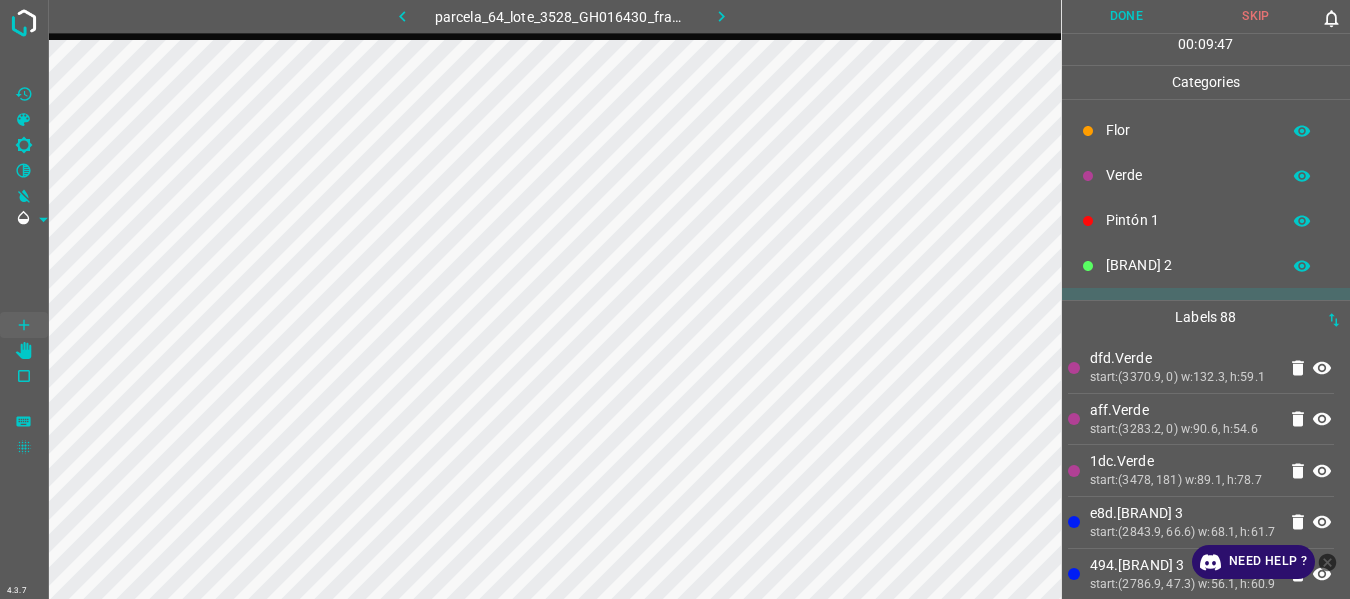 click 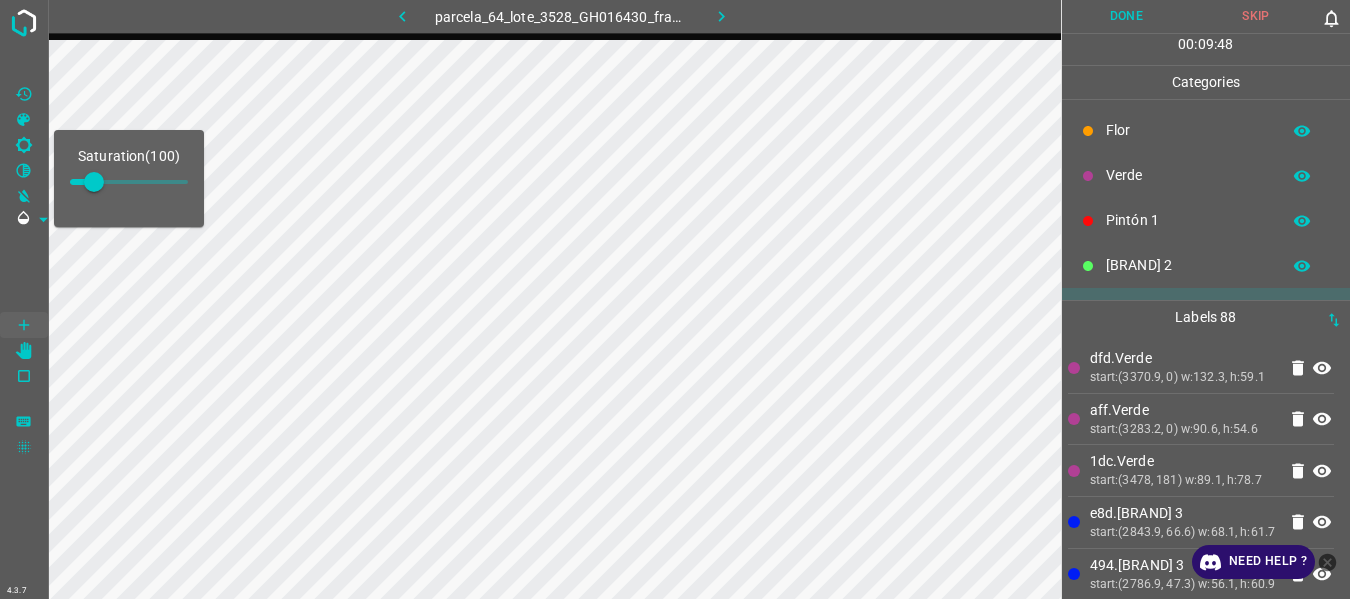 click at bounding box center (94, 182) 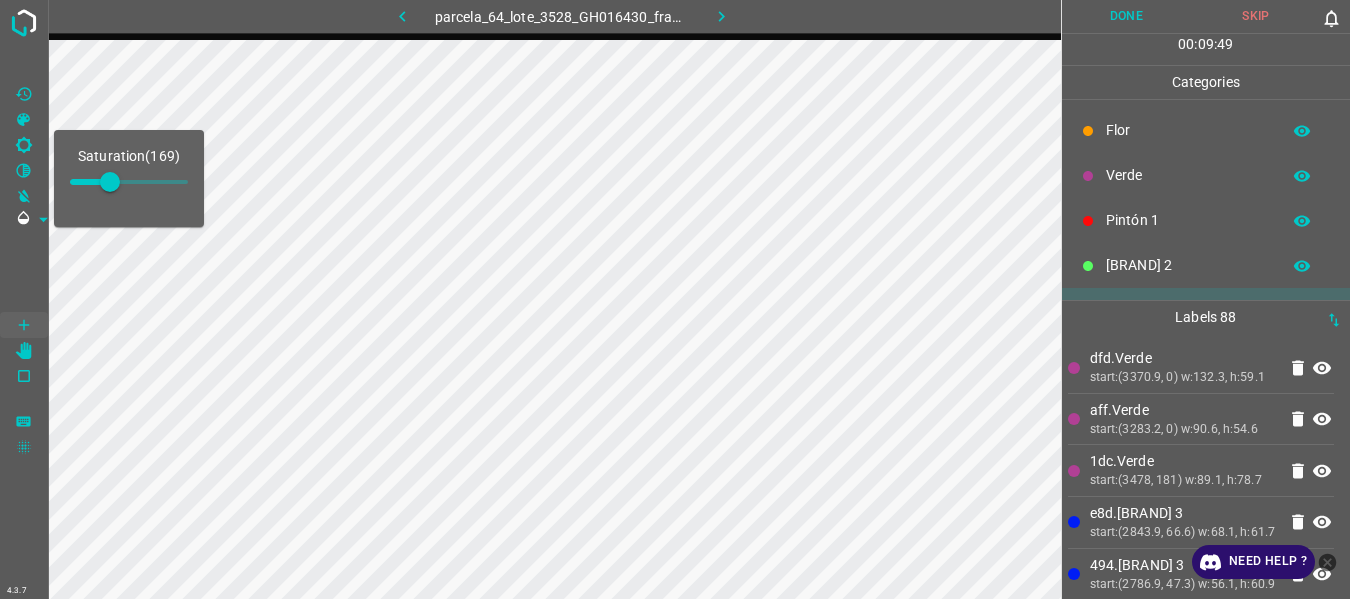 type on "169" 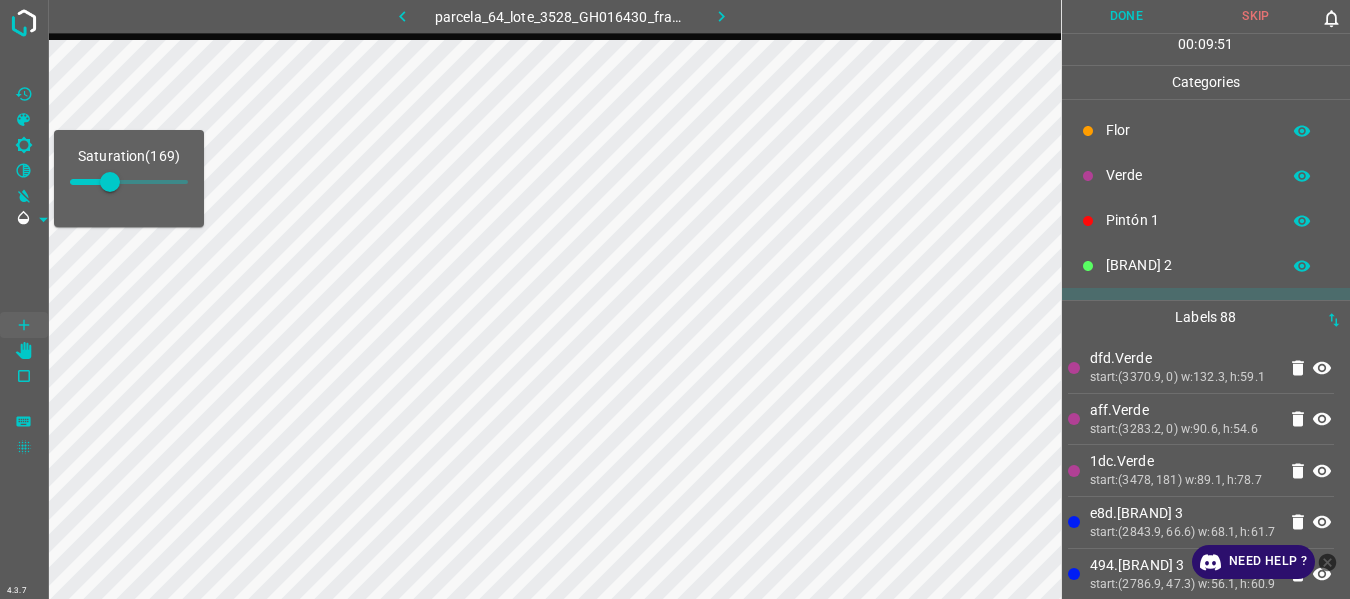 click at bounding box center [24, 272] 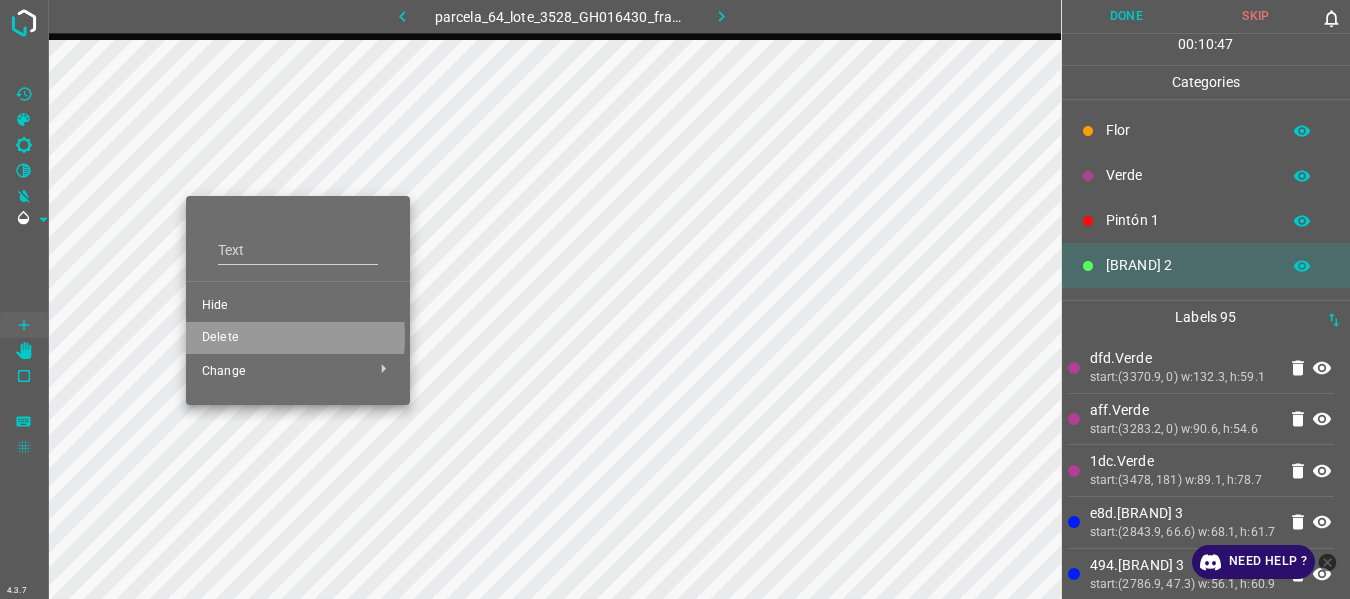 click on "Delete" at bounding box center [298, 338] 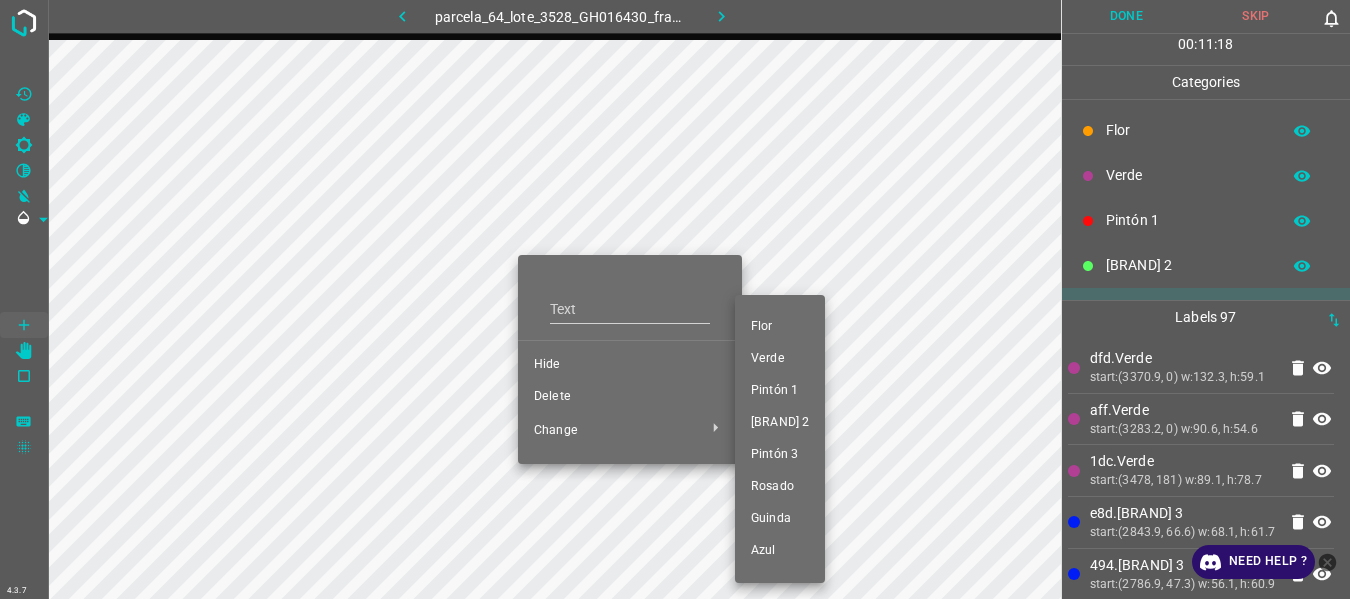 click on "Pintón 3" at bounding box center (780, 455) 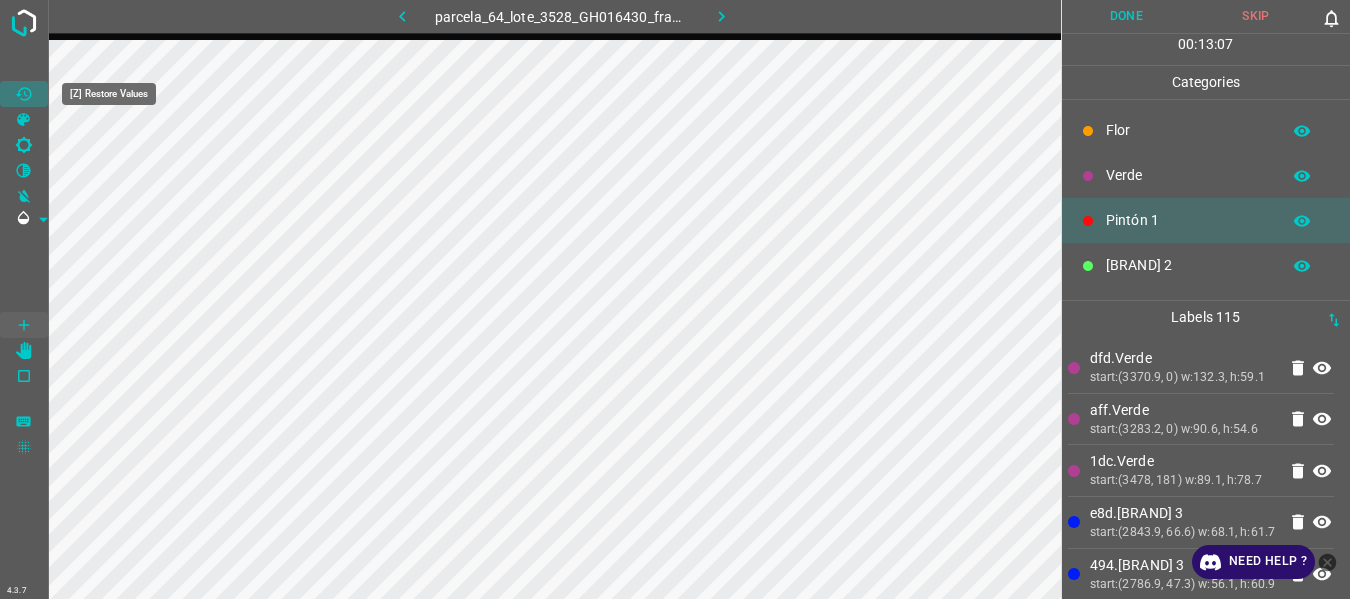 click 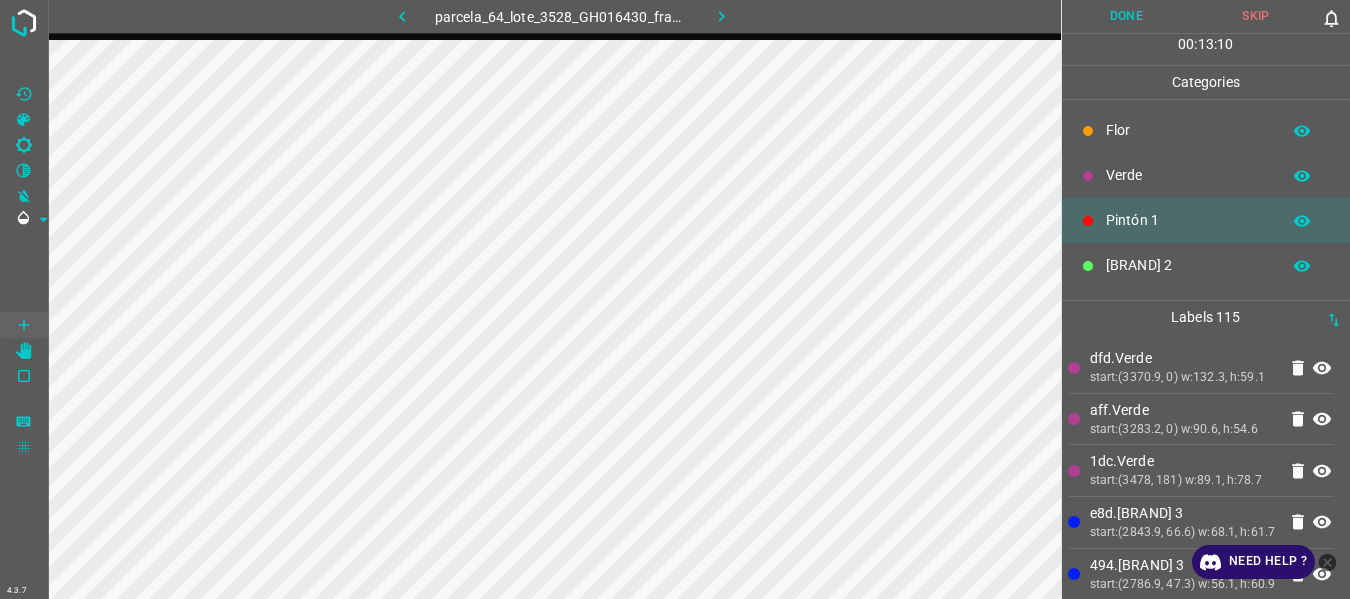 type 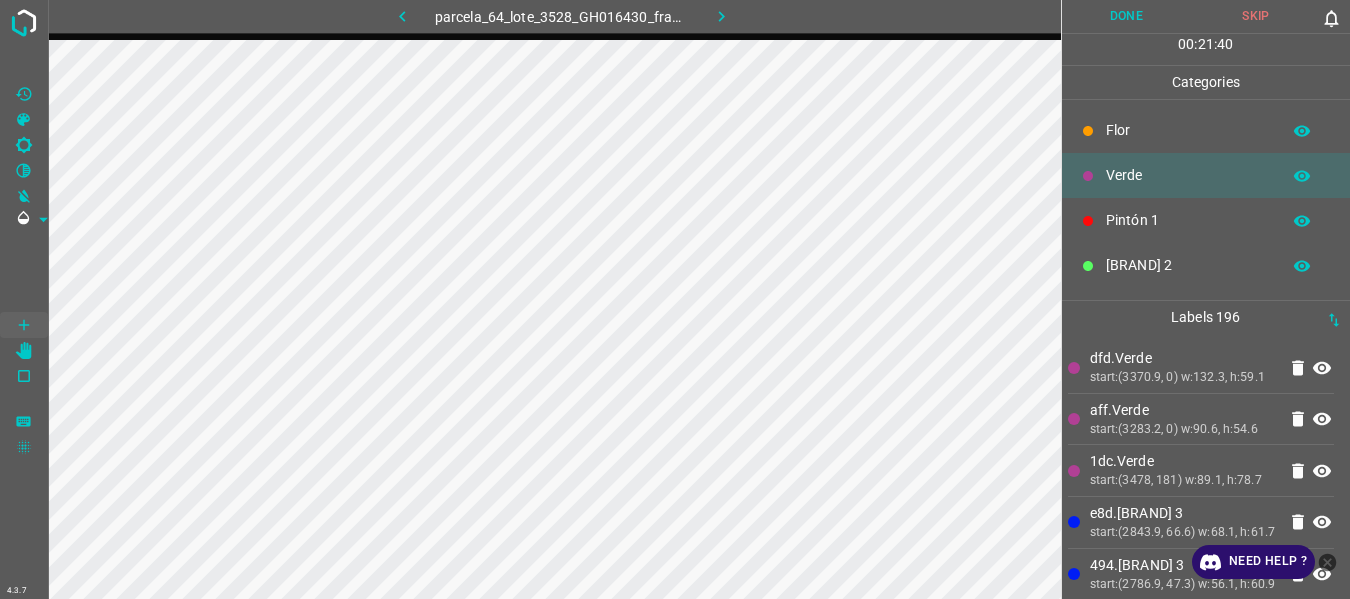 click on "Done" at bounding box center (1127, 16) 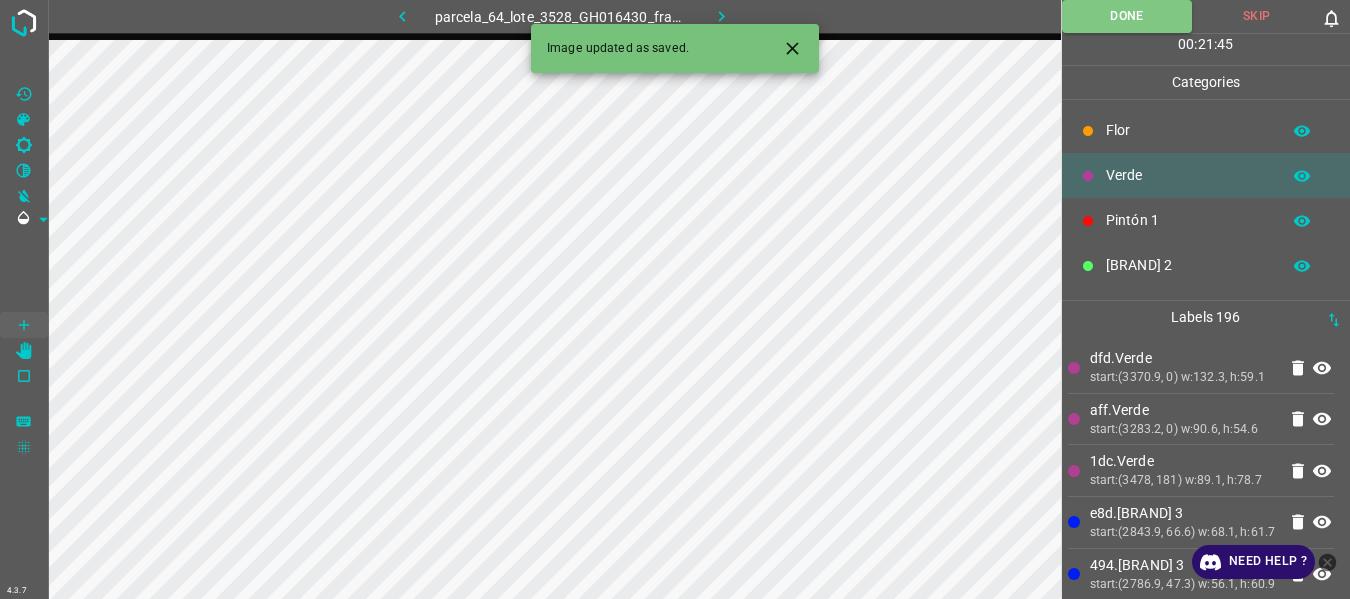 click 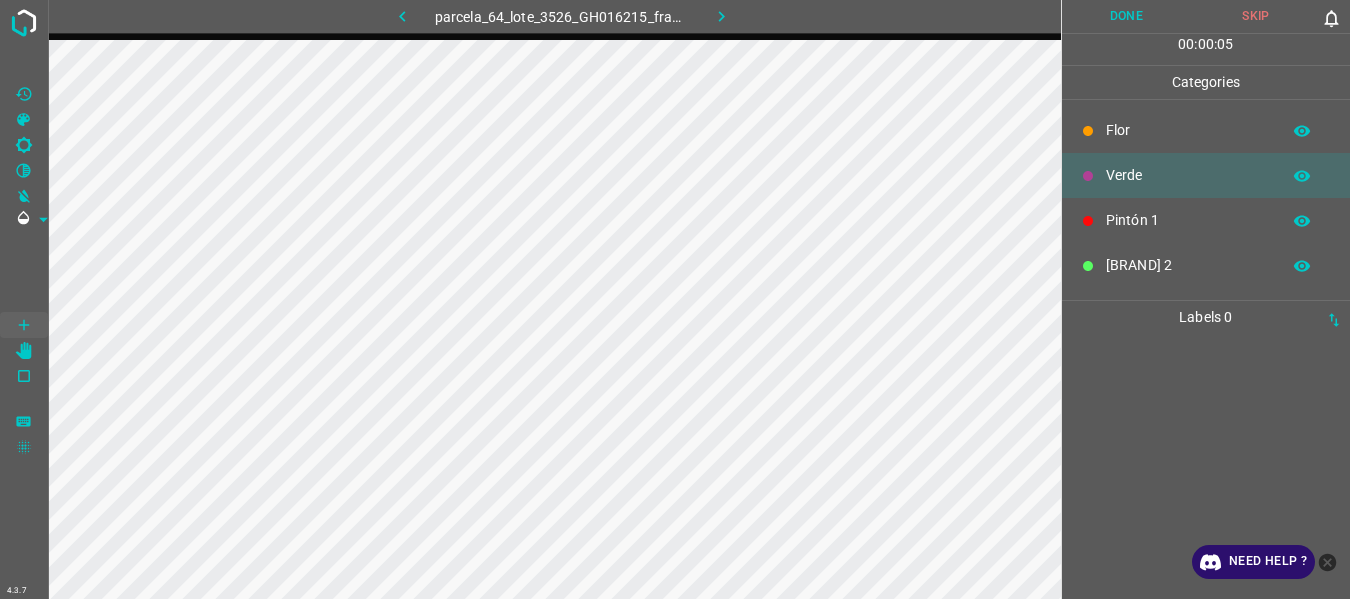 click 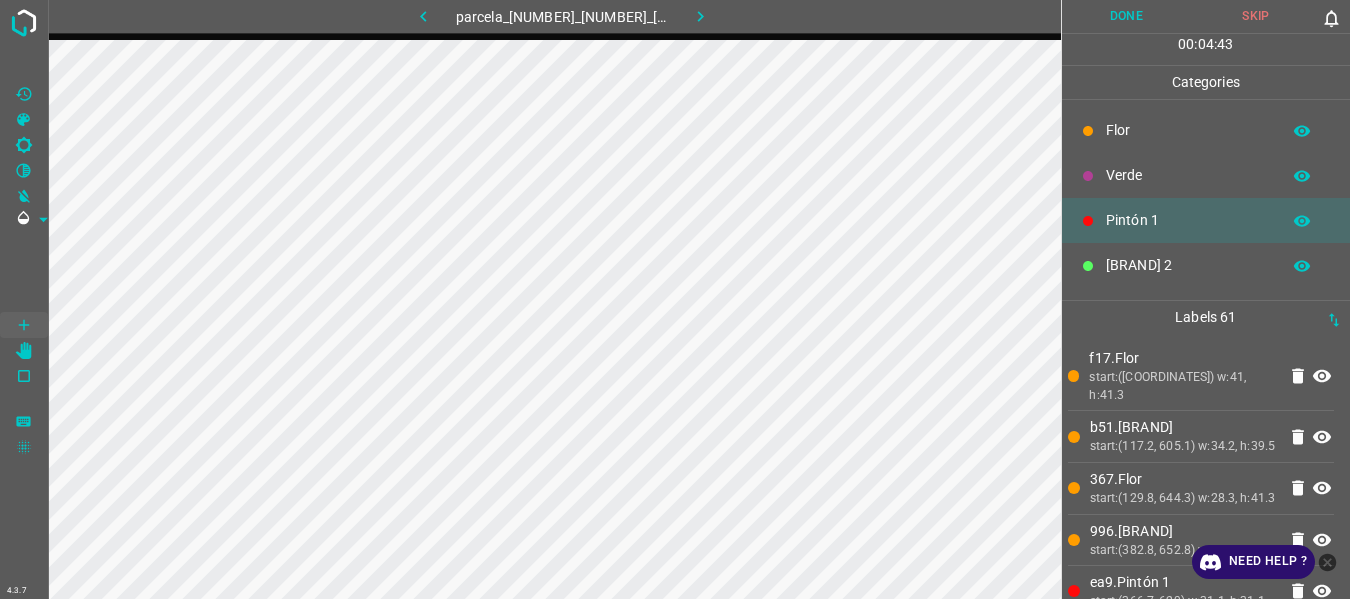 click on "Flor" at bounding box center [1188, 130] 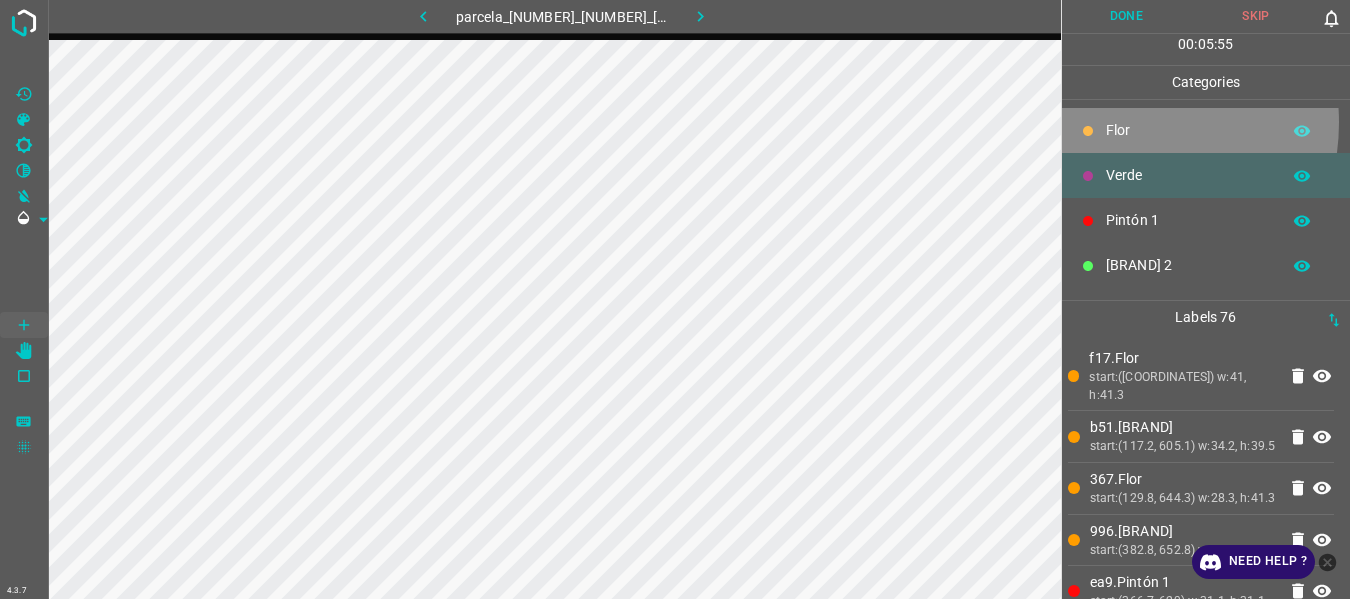 click on "Flor" at bounding box center [1188, 130] 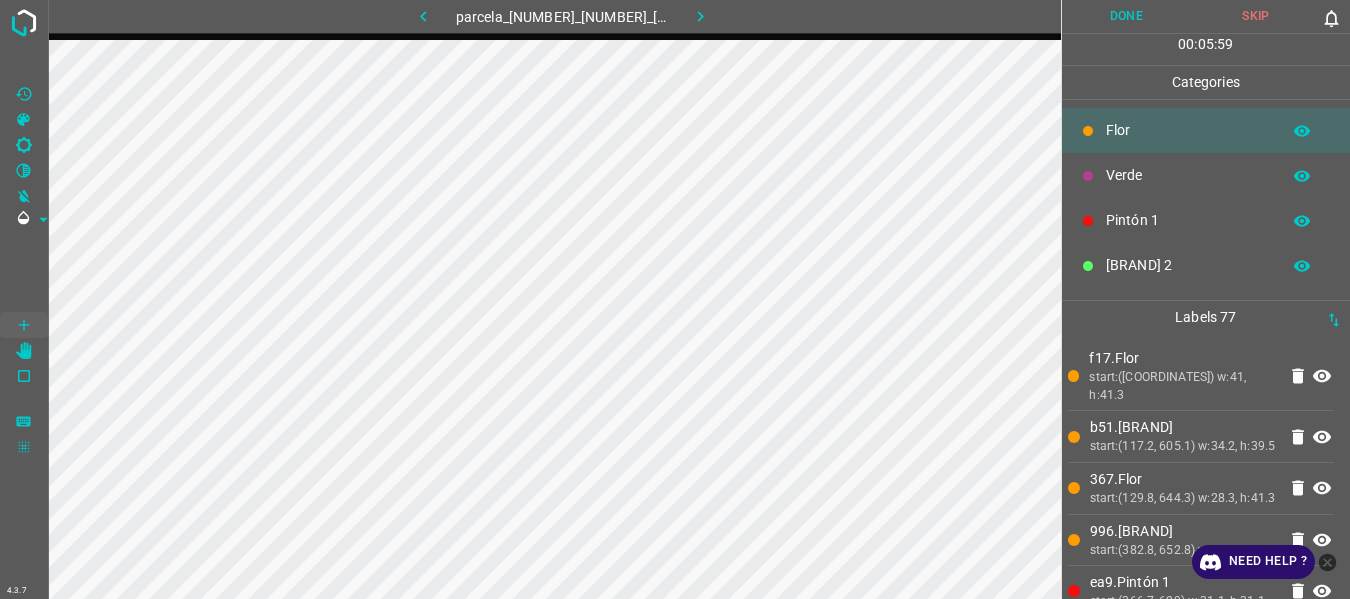 click on "Verde" at bounding box center [1188, 175] 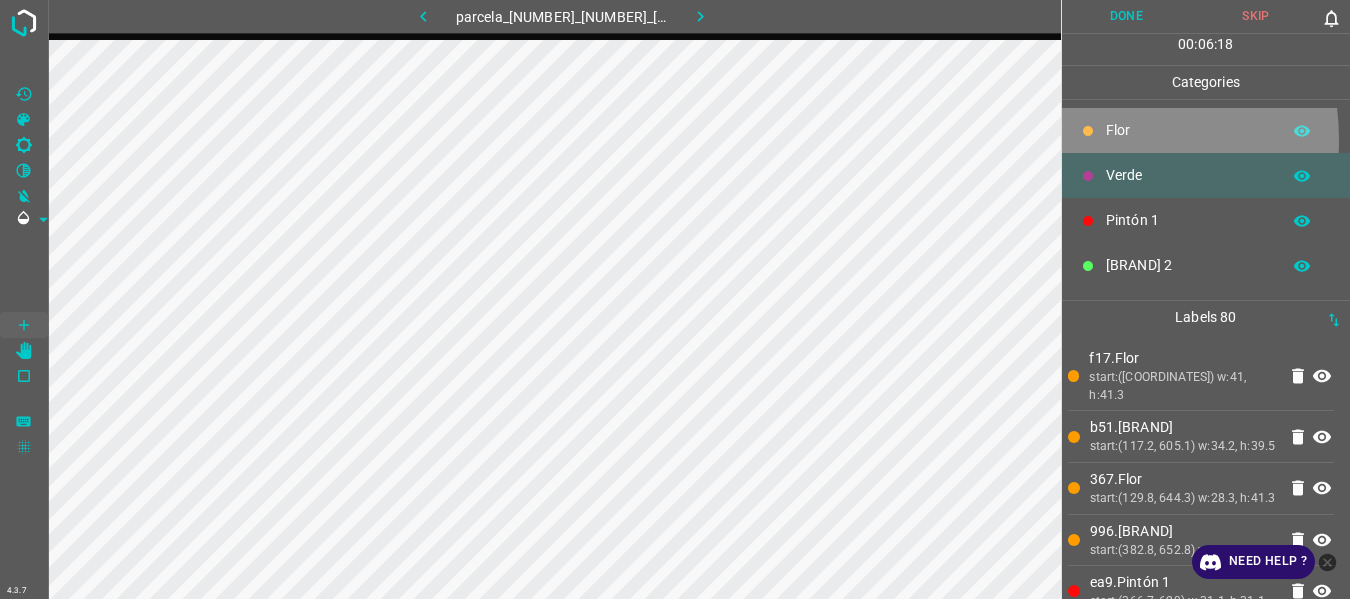 click at bounding box center (1088, 131) 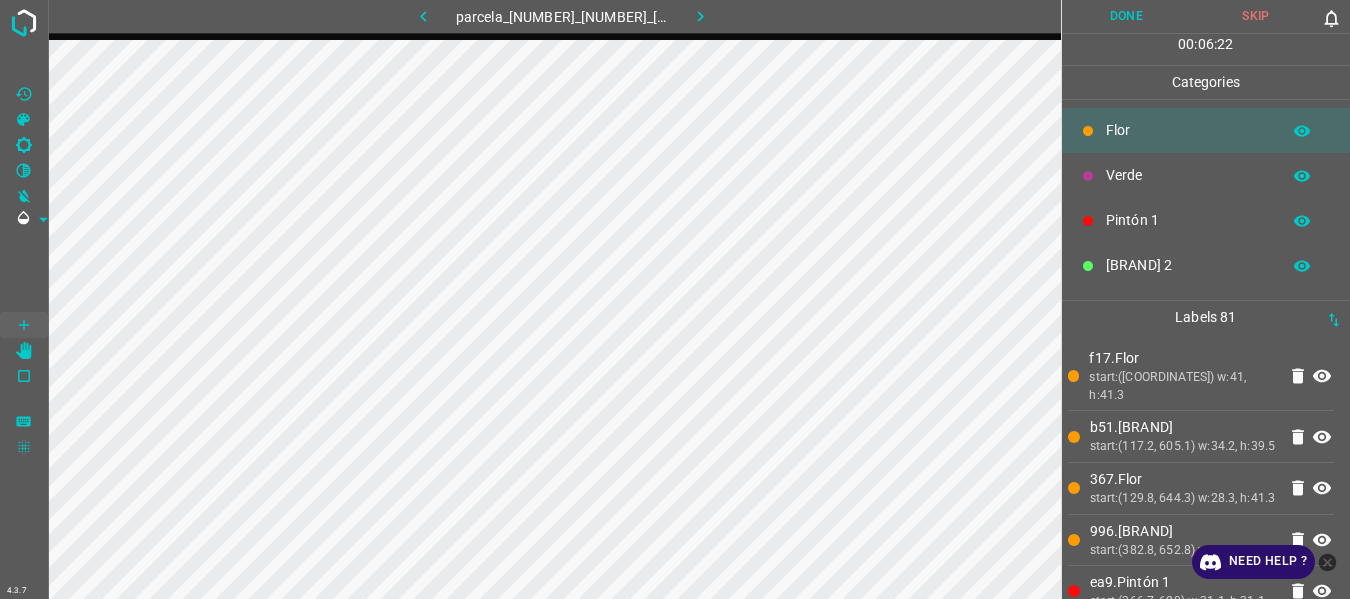 click on "Verde" at bounding box center (1188, 175) 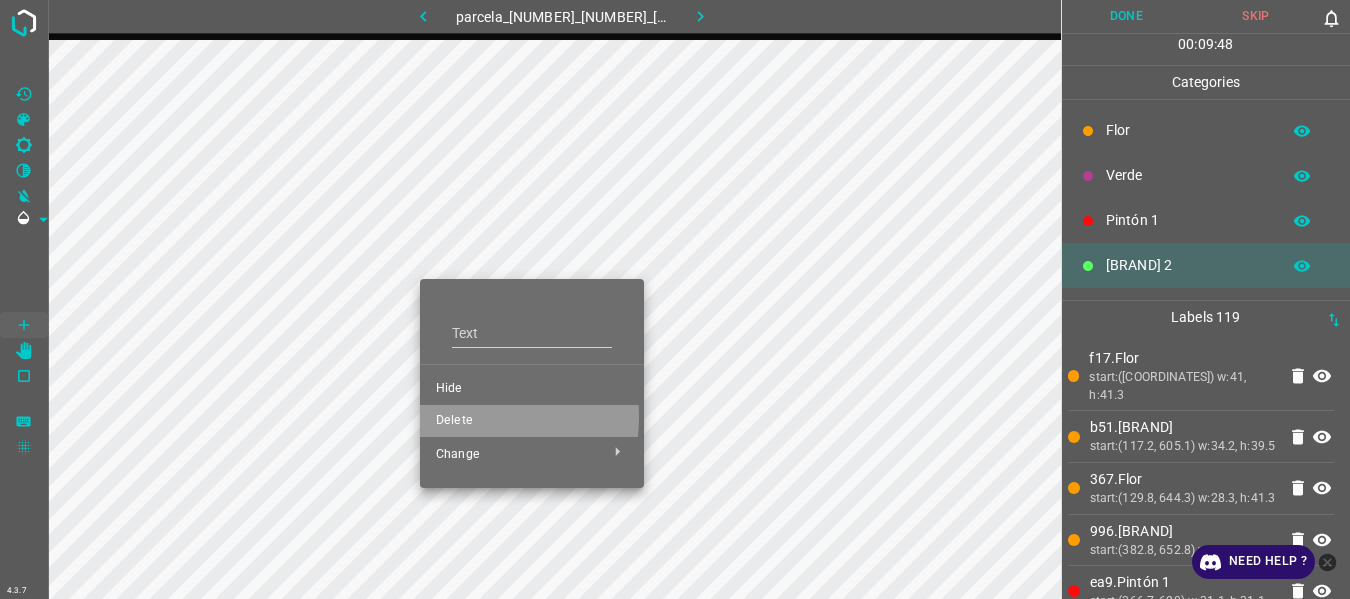 click on "Delete" at bounding box center [532, 421] 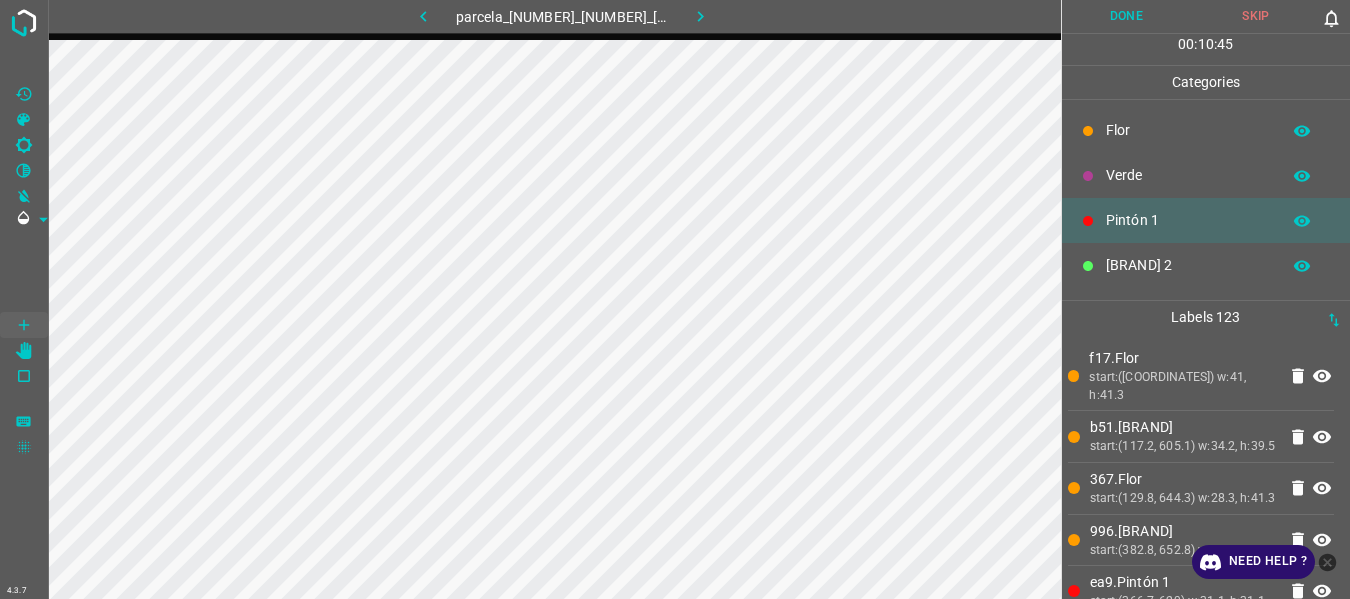 click on "parcela_[NUMBER]_[NUMBER]_[ID]_[ID]_[ID].jpg" at bounding box center [554, 20] 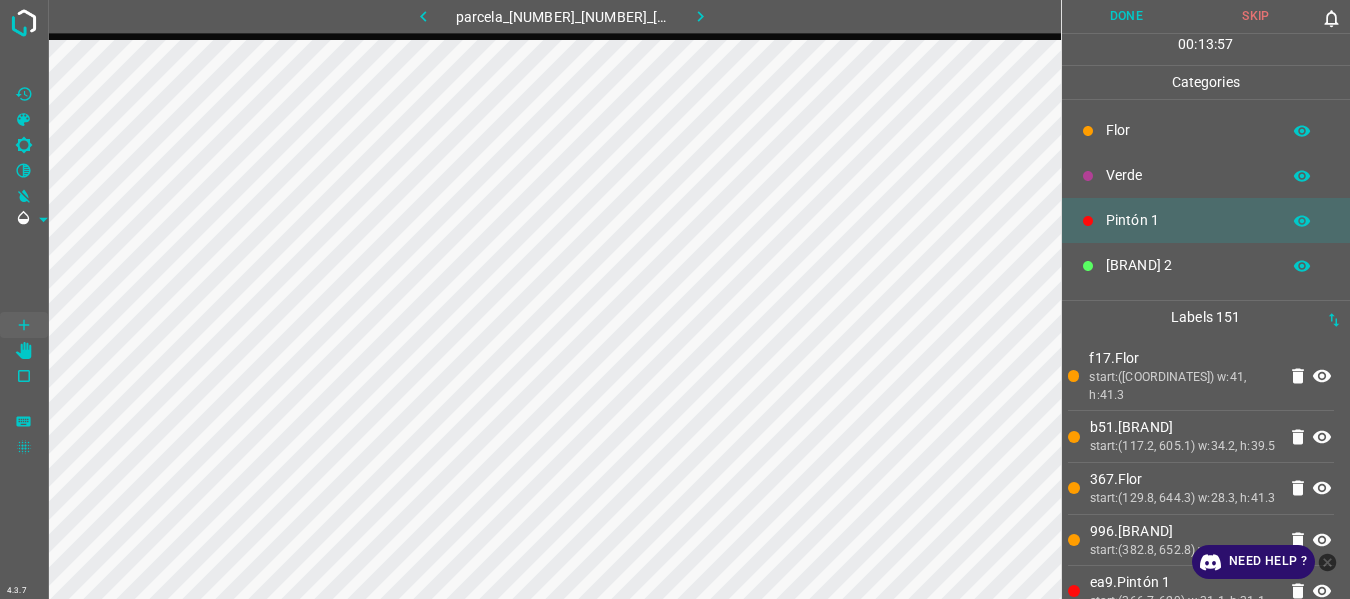 click on "Flor" at bounding box center [1188, 130] 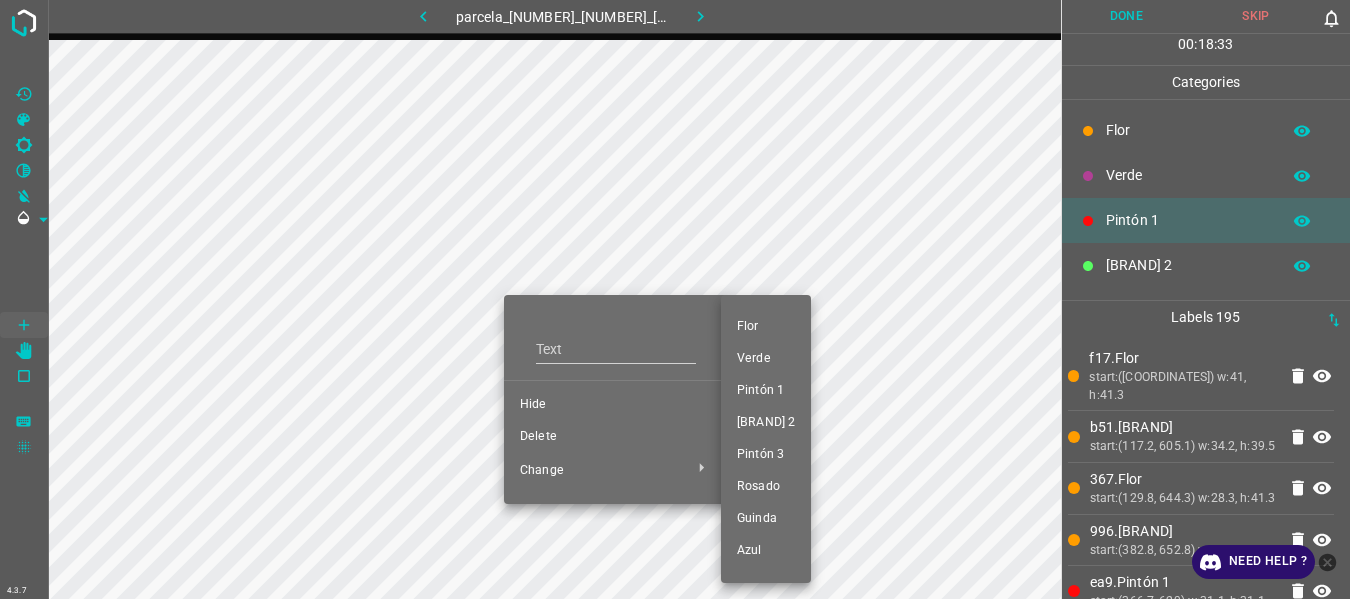 click at bounding box center [675, 299] 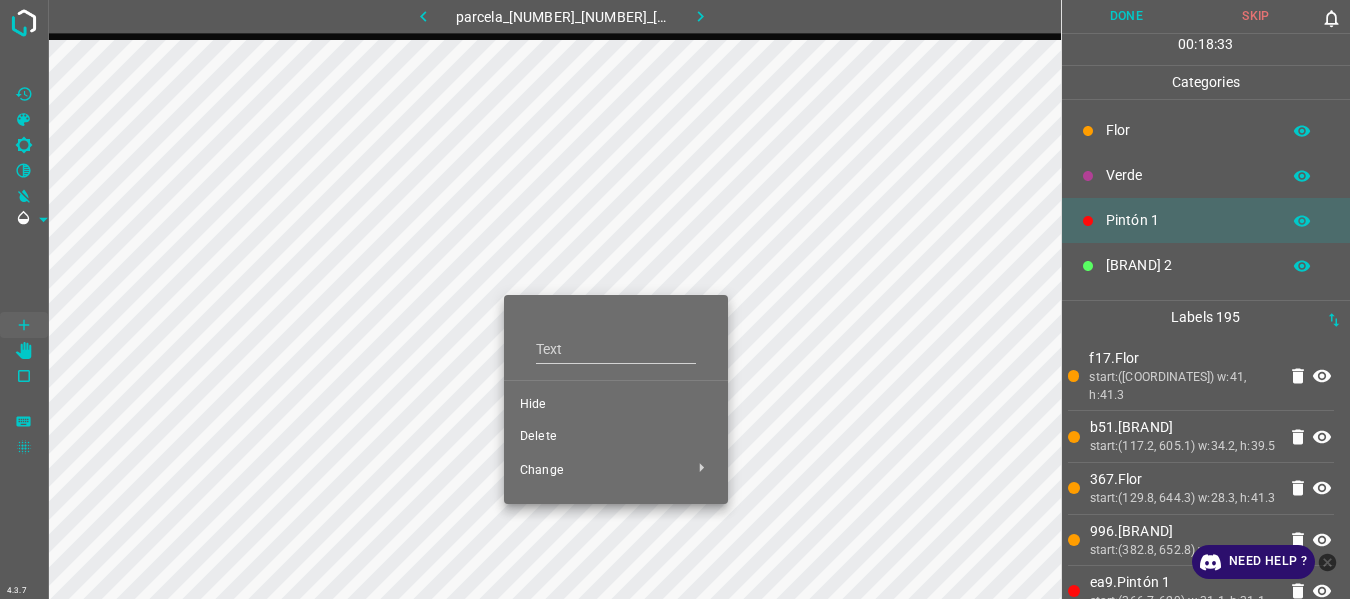 click on "Delete" at bounding box center [616, 437] 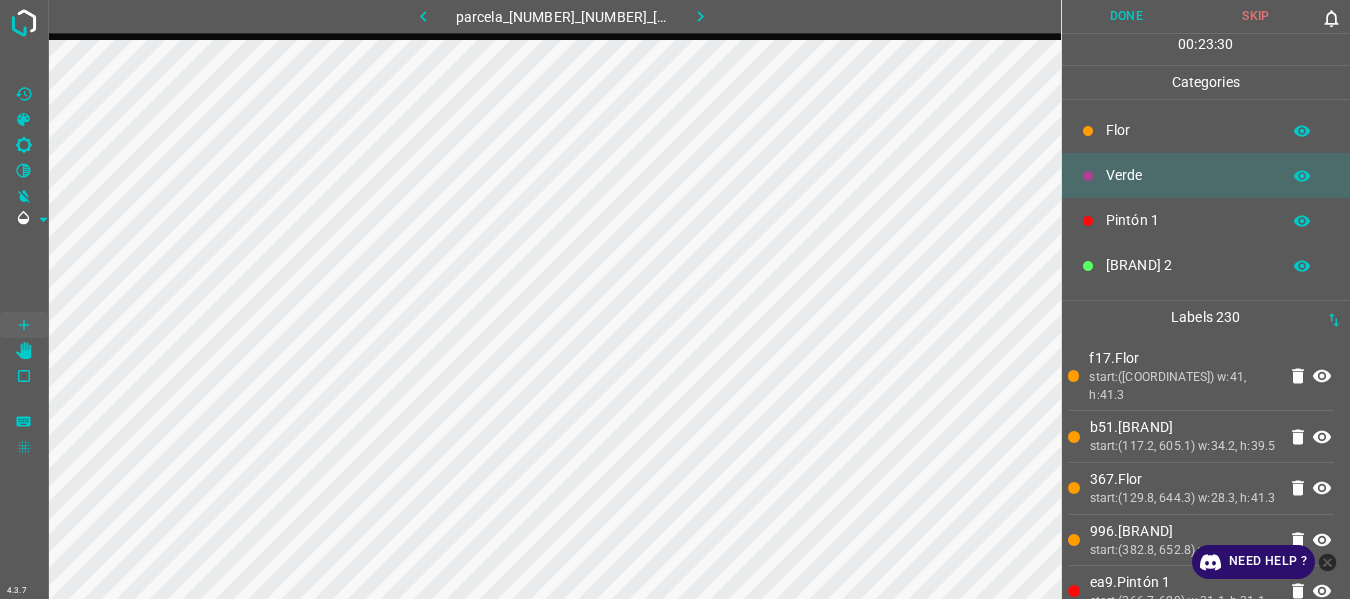 click on "Done" at bounding box center (1127, 16) 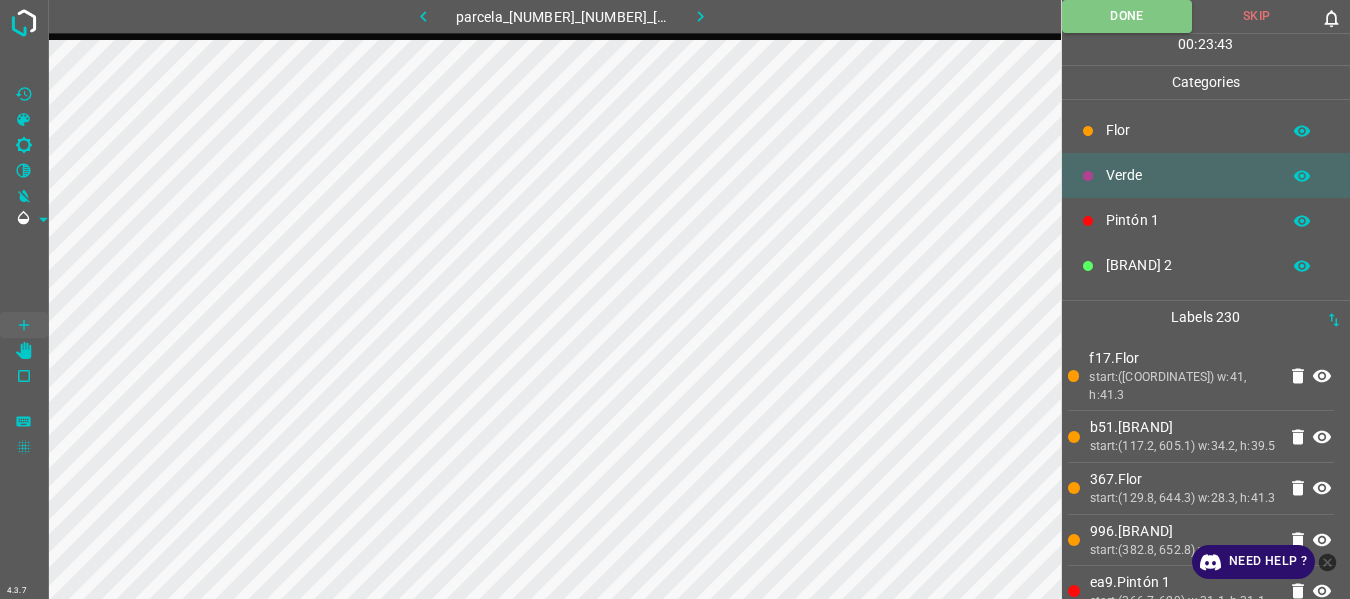 click 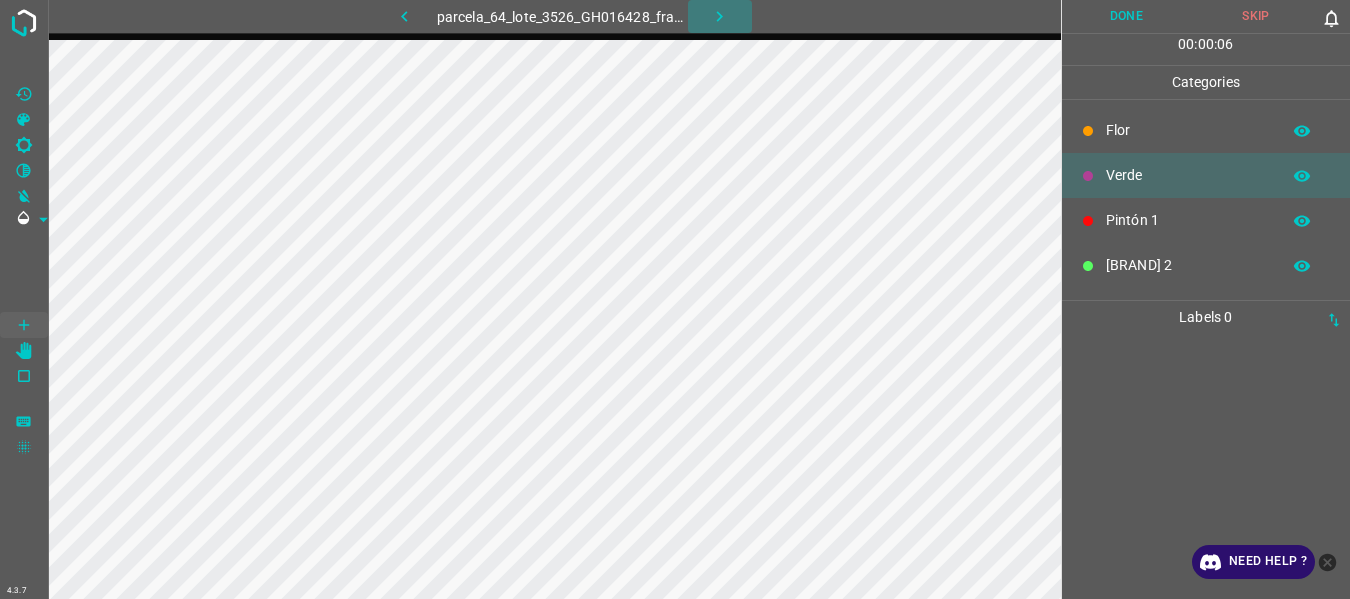 click at bounding box center [720, 16] 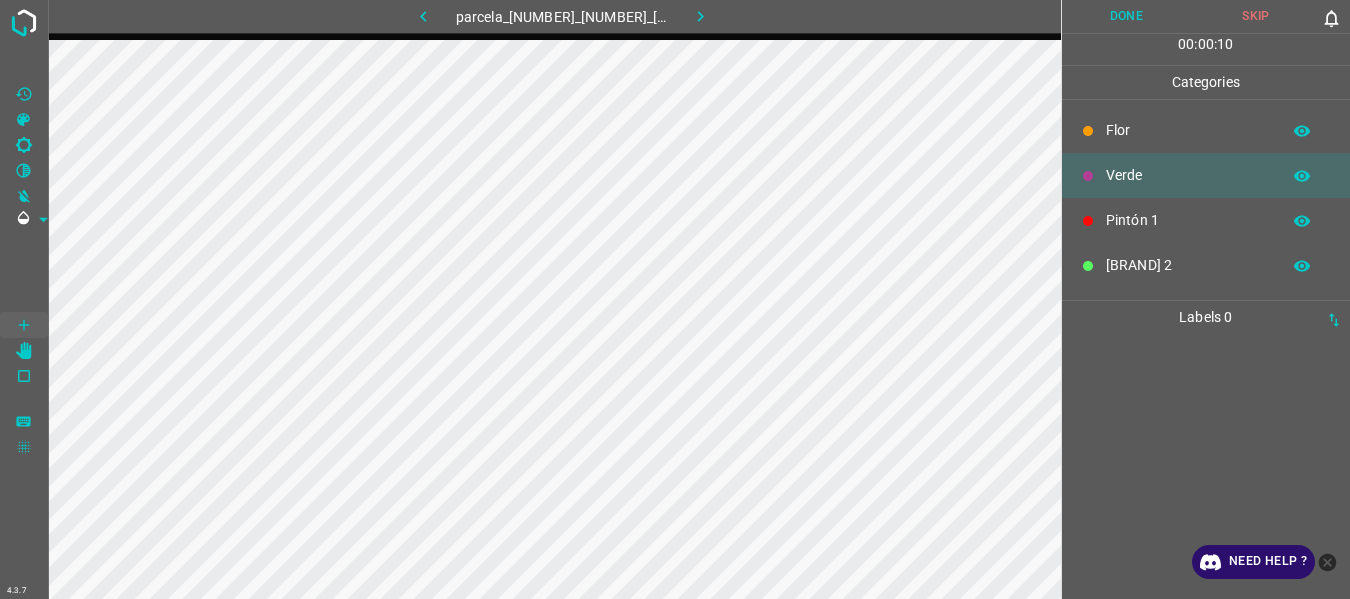 click 